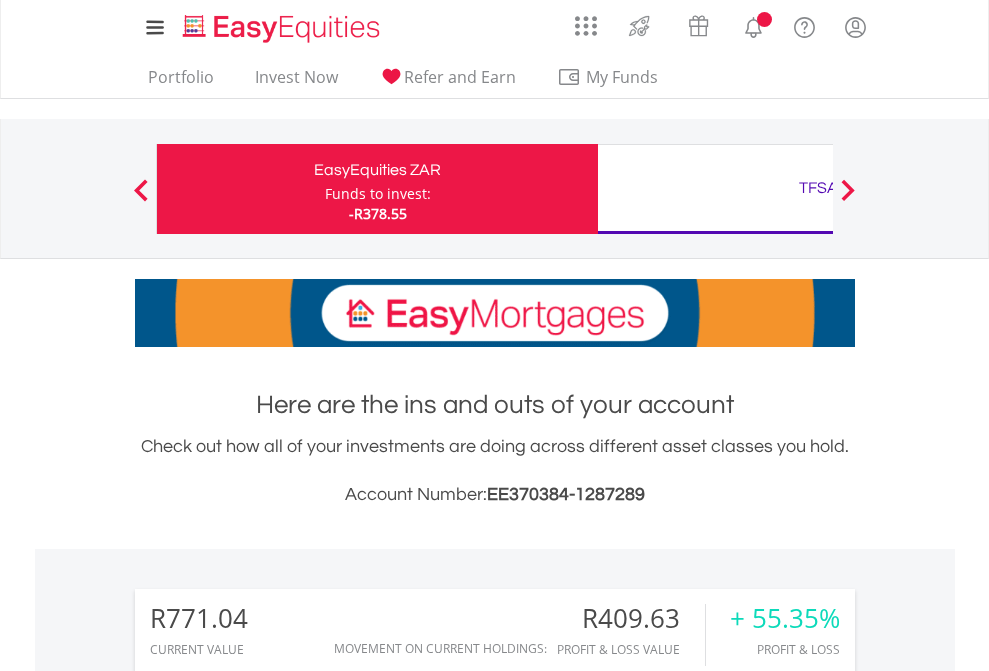scroll, scrollTop: 0, scrollLeft: 0, axis: both 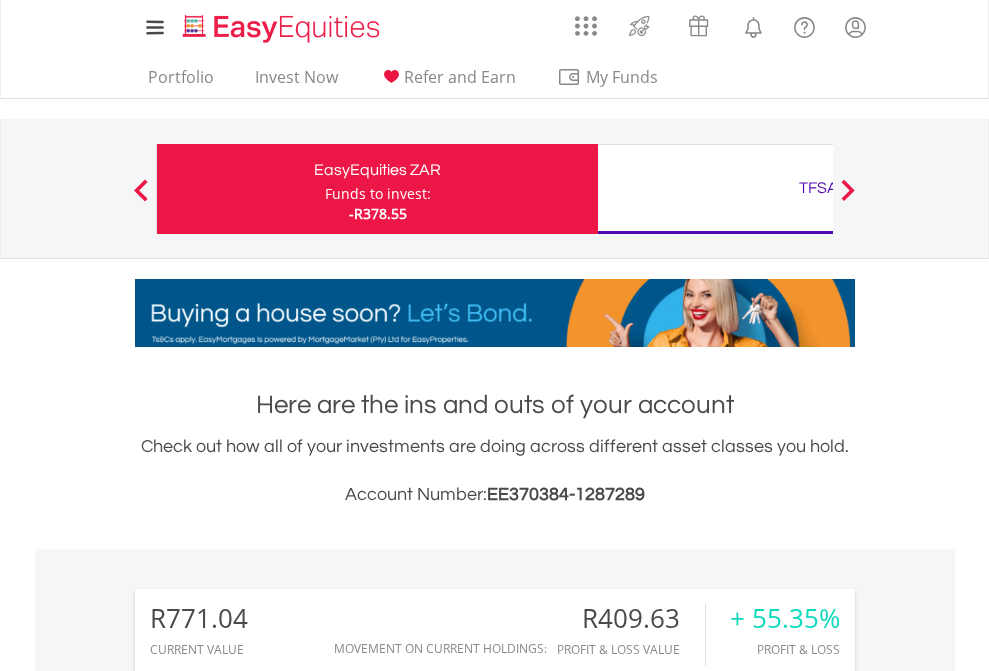 click on "Funds to invest:" at bounding box center [378, 194] 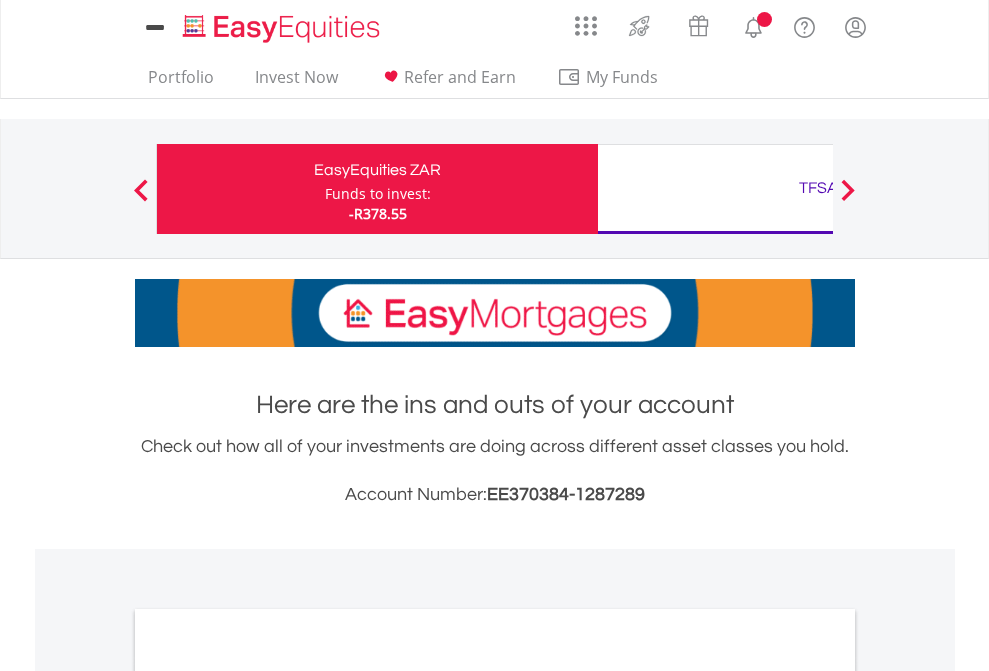 scroll, scrollTop: 0, scrollLeft: 0, axis: both 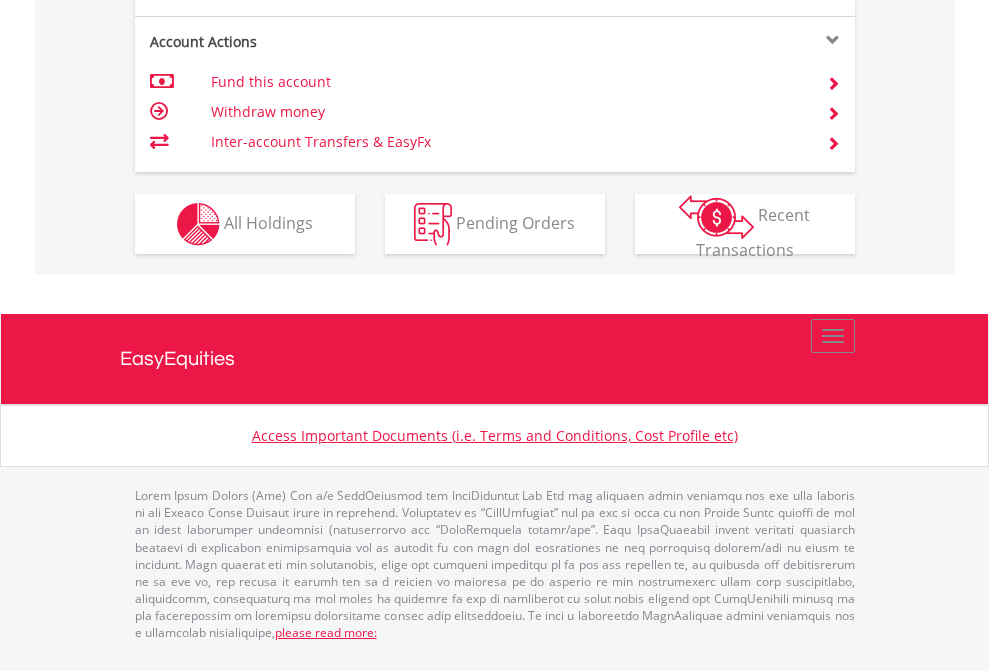 click on "Investment types" at bounding box center (706, -337) 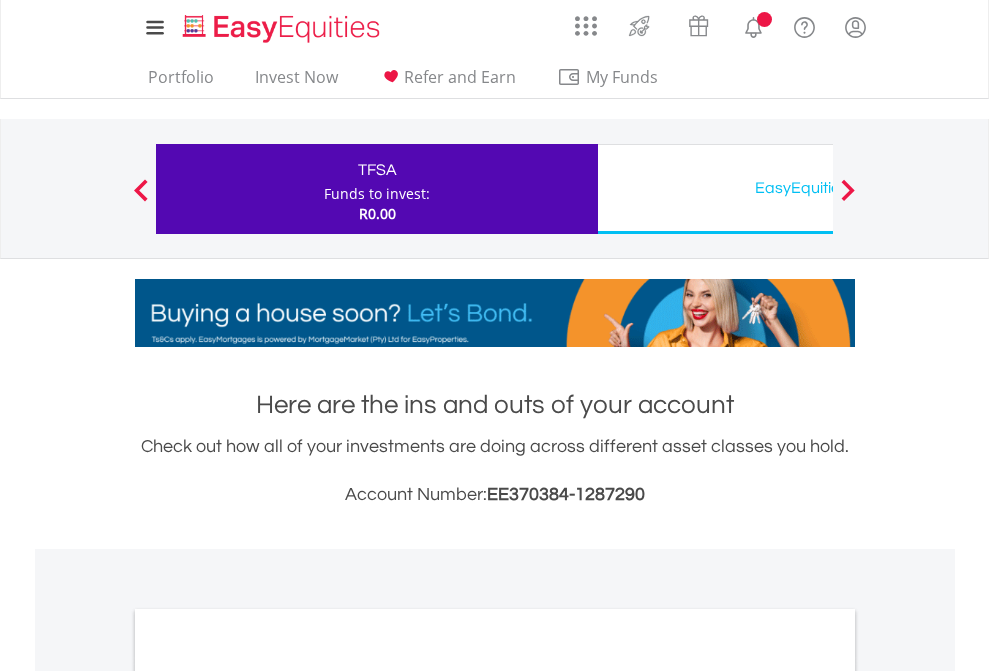 scroll, scrollTop: 0, scrollLeft: 0, axis: both 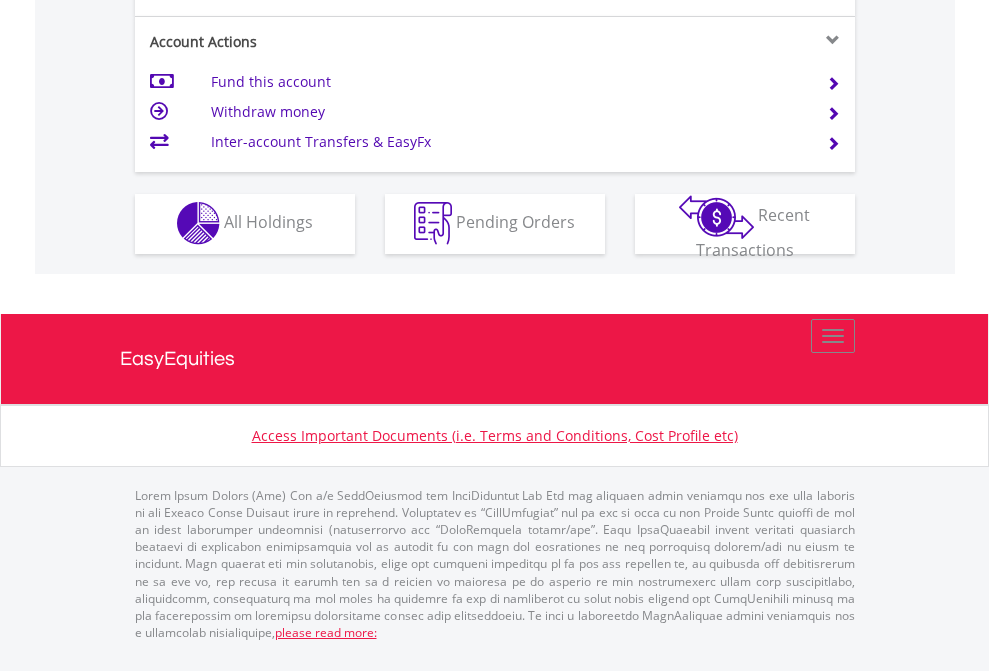 click on "Investment types" at bounding box center (706, -353) 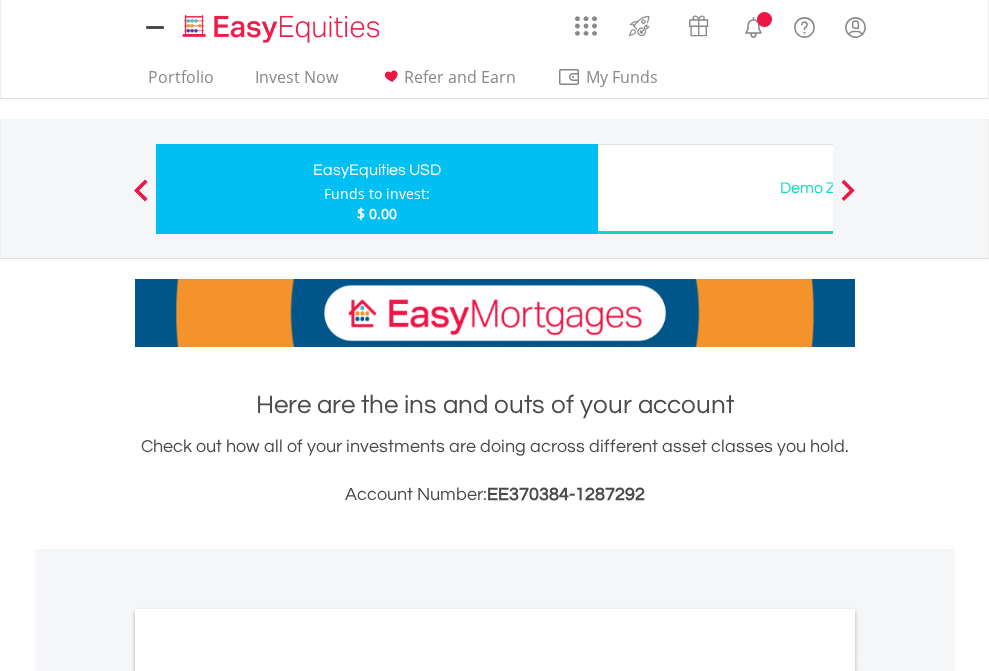 scroll, scrollTop: 0, scrollLeft: 0, axis: both 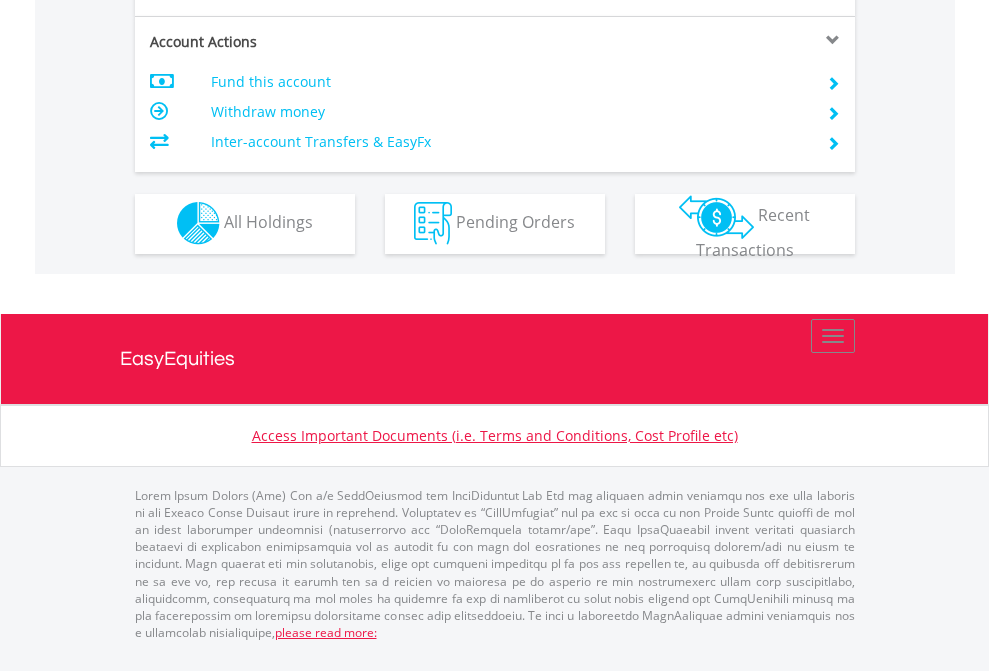 click on "Investment types" at bounding box center (706, -353) 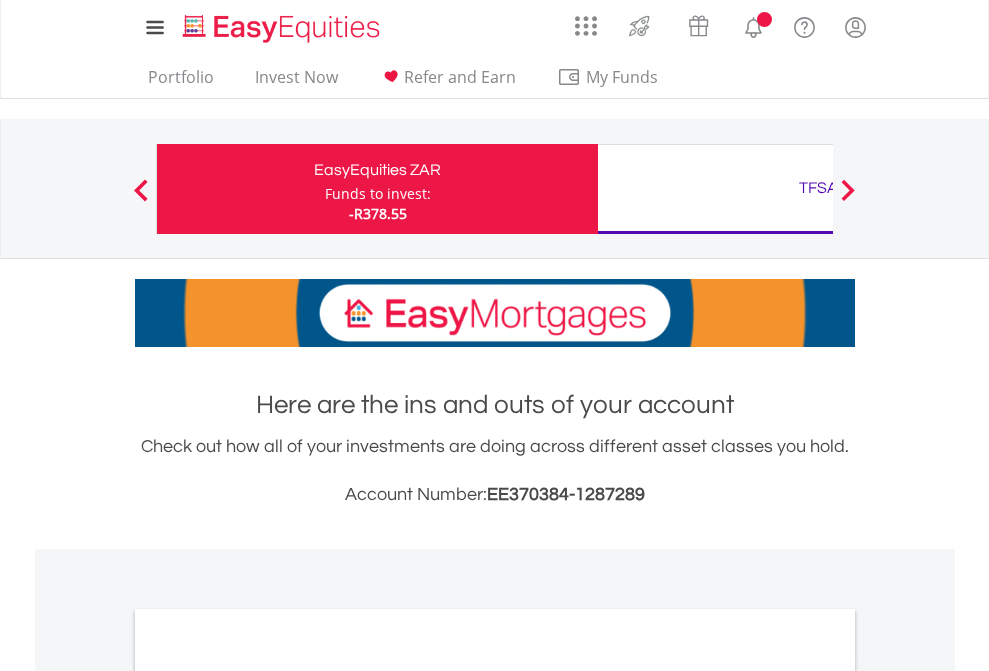 scroll, scrollTop: 0, scrollLeft: 0, axis: both 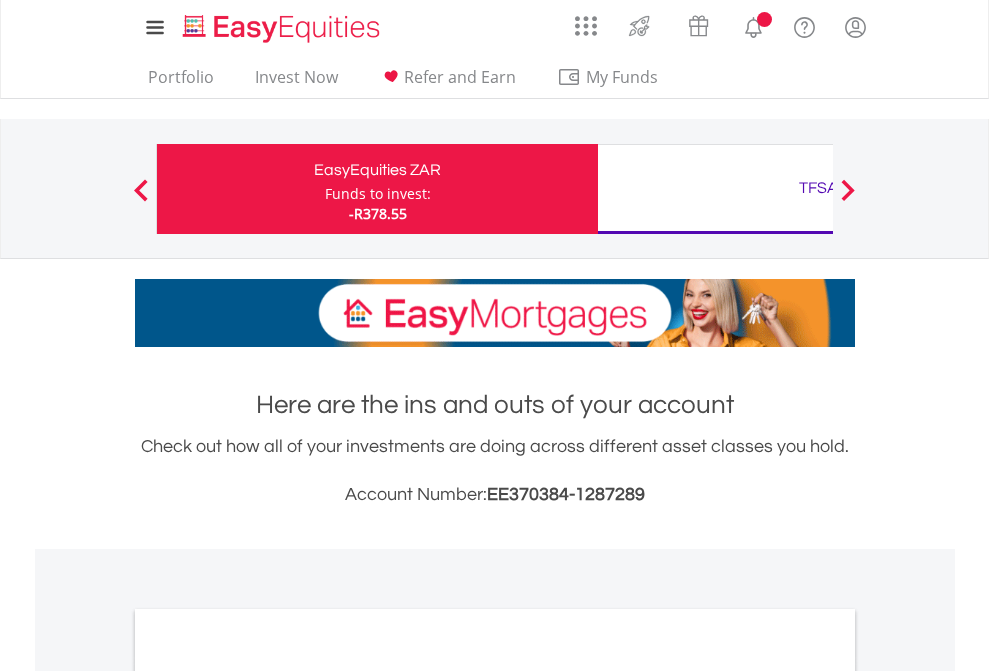 click on "All Holdings" at bounding box center [268, 1096] 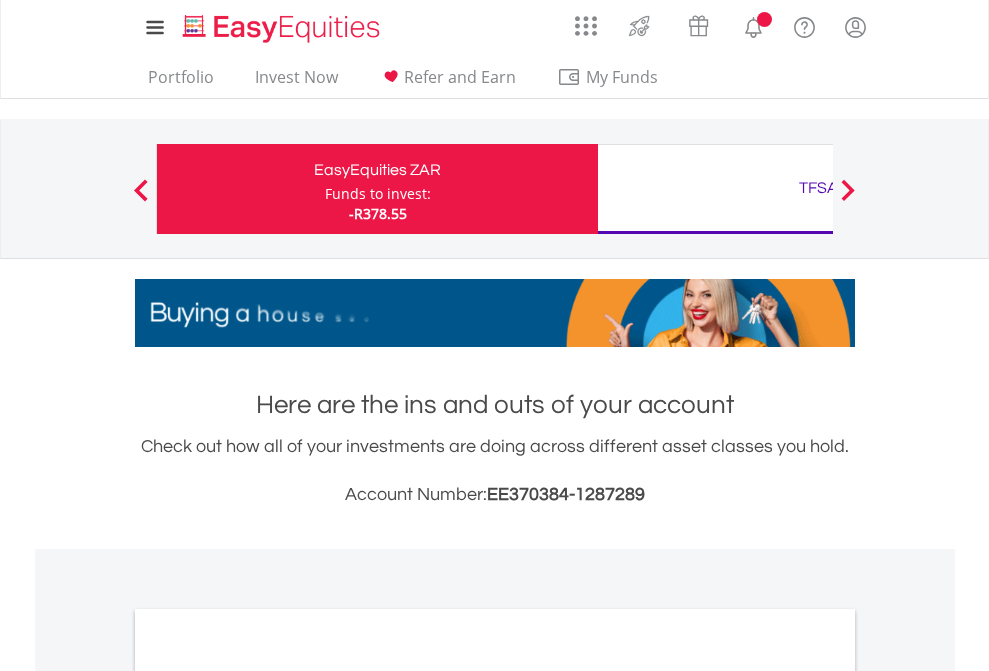 scroll, scrollTop: 1202, scrollLeft: 0, axis: vertical 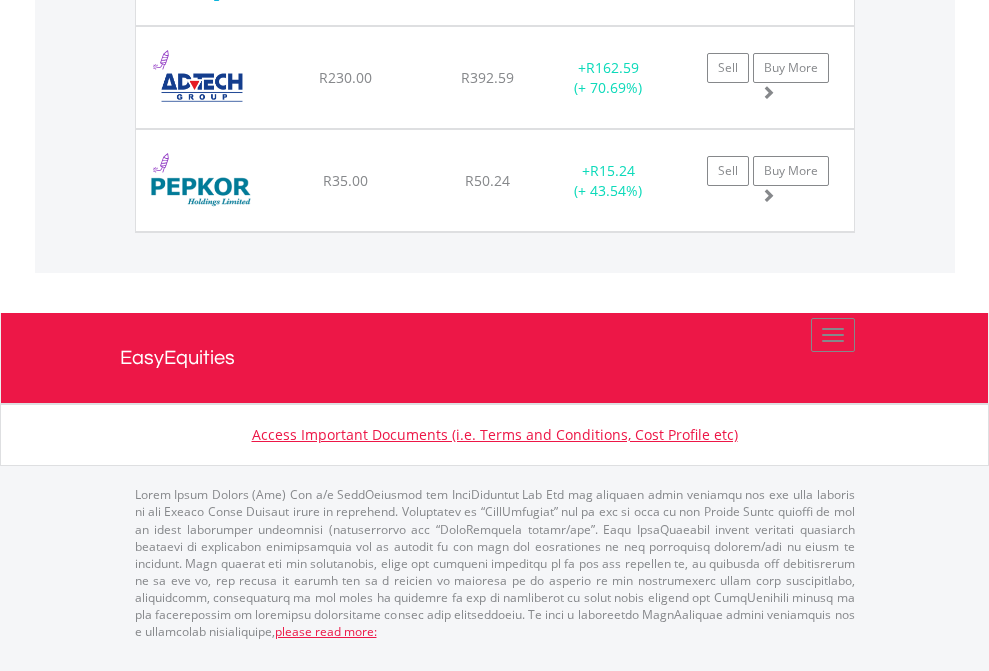 click on "TFSA" at bounding box center (818, -1545) 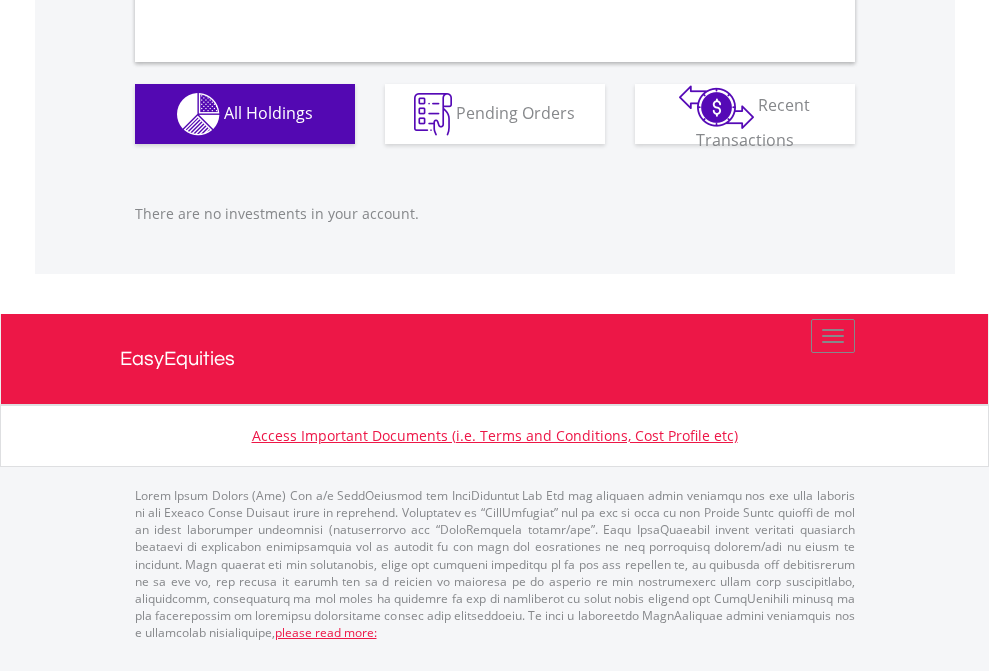 scroll, scrollTop: 1980, scrollLeft: 0, axis: vertical 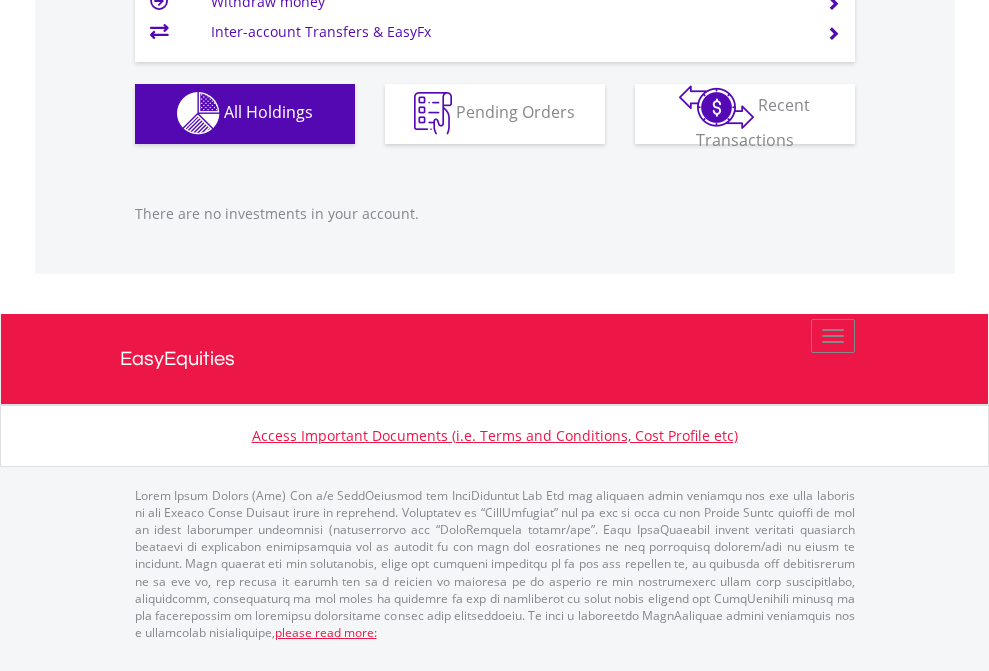 click on "EasyEquities USD" at bounding box center [818, -1142] 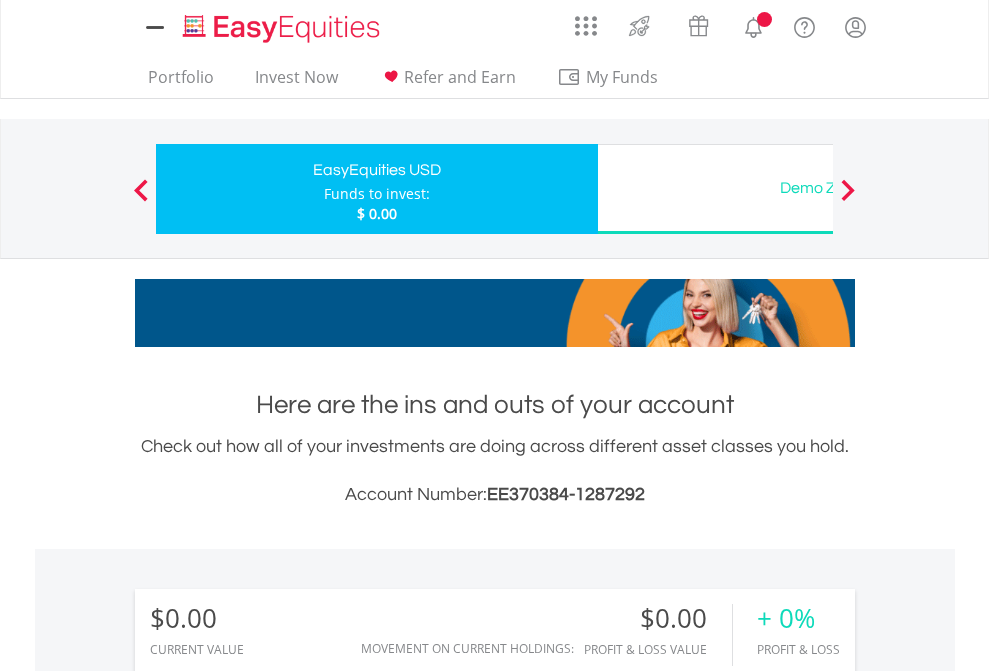 scroll, scrollTop: 0, scrollLeft: 0, axis: both 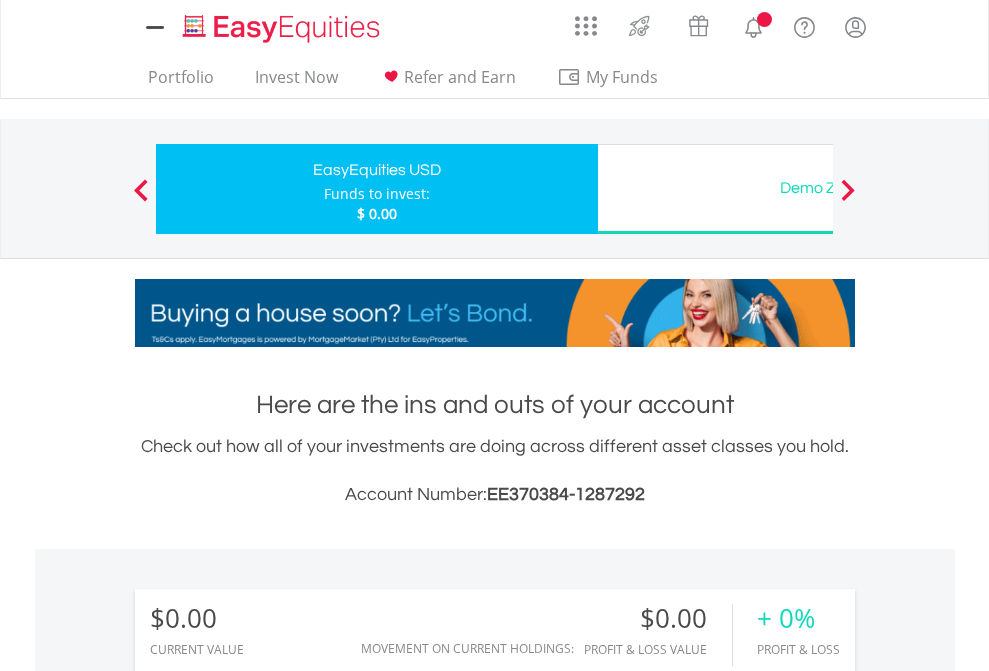 click on "All Holdings" at bounding box center [268, 1442] 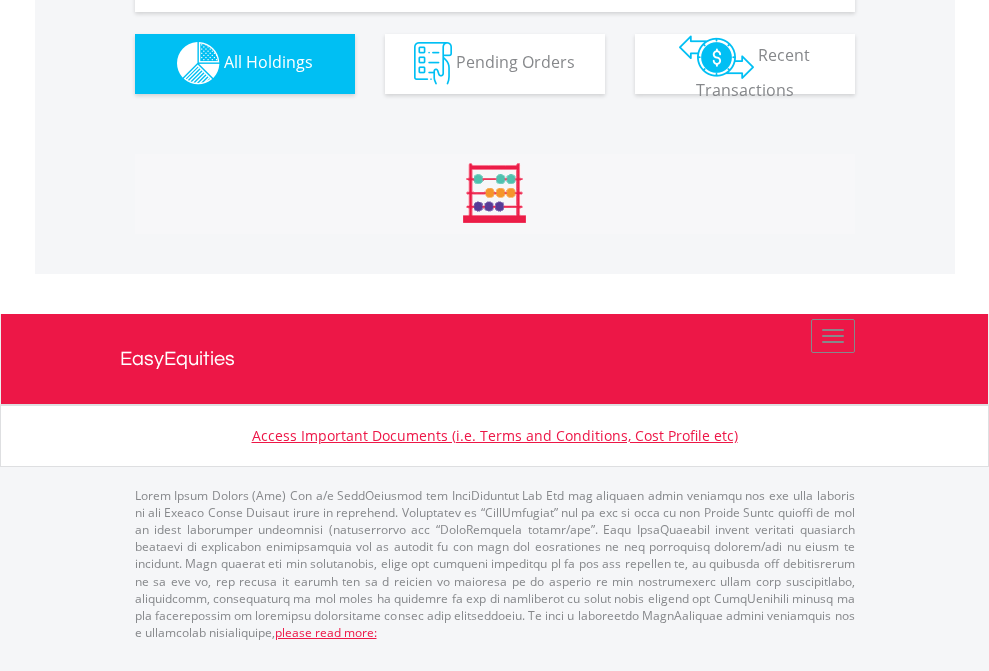 scroll, scrollTop: 1980, scrollLeft: 0, axis: vertical 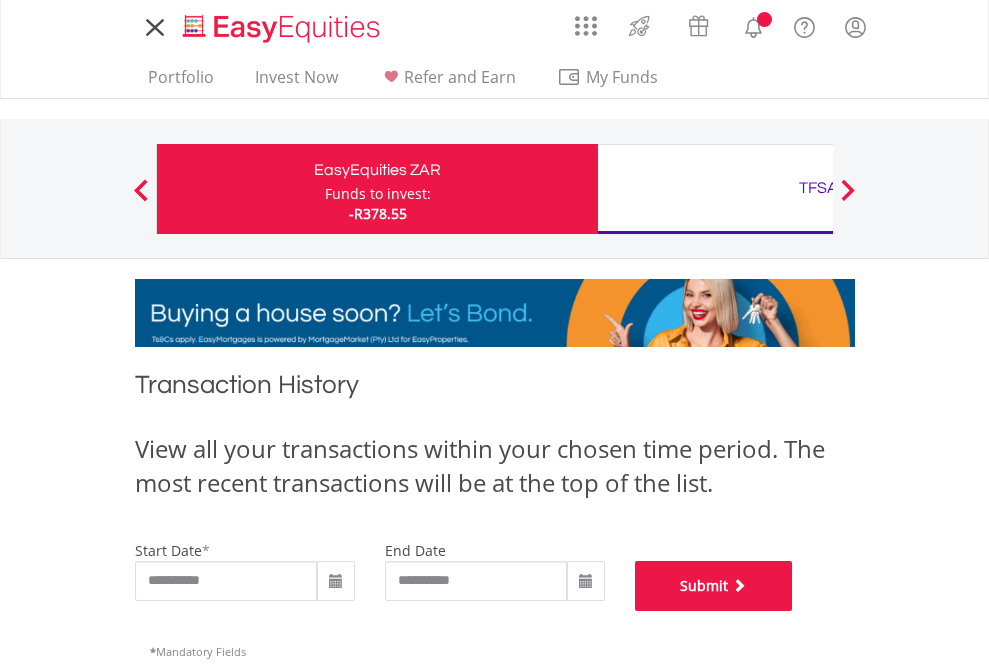click on "Submit" at bounding box center (714, 586) 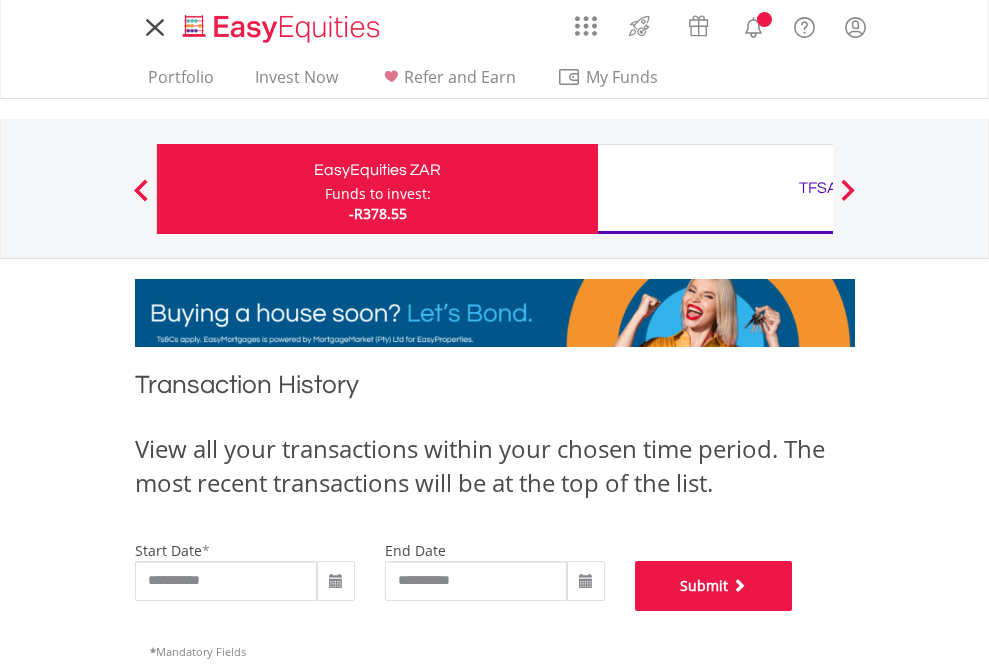 scroll, scrollTop: 811, scrollLeft: 0, axis: vertical 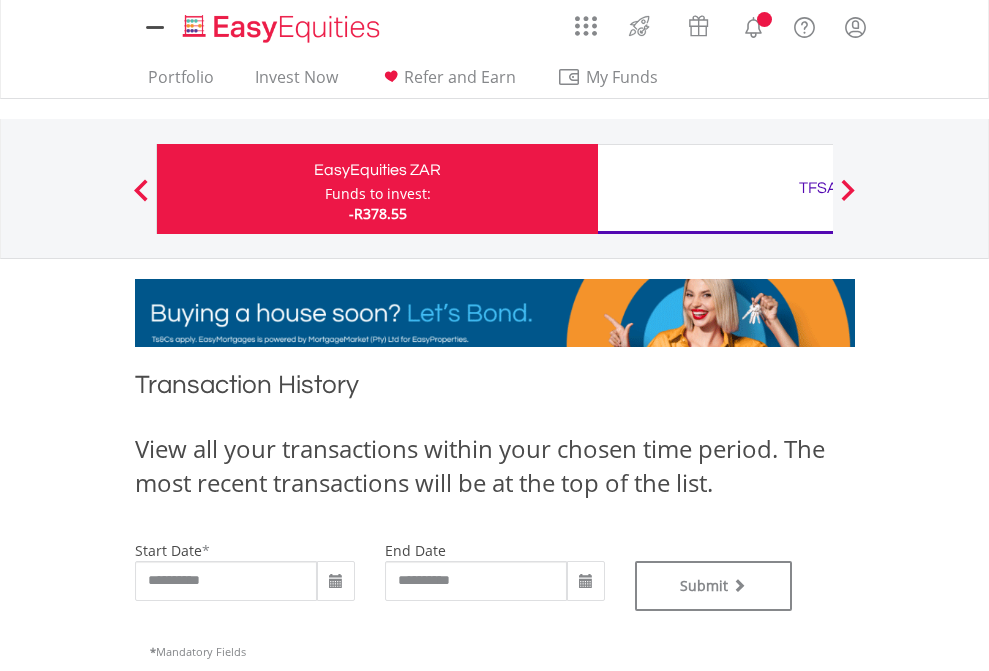 click on "TFSA" at bounding box center [818, 188] 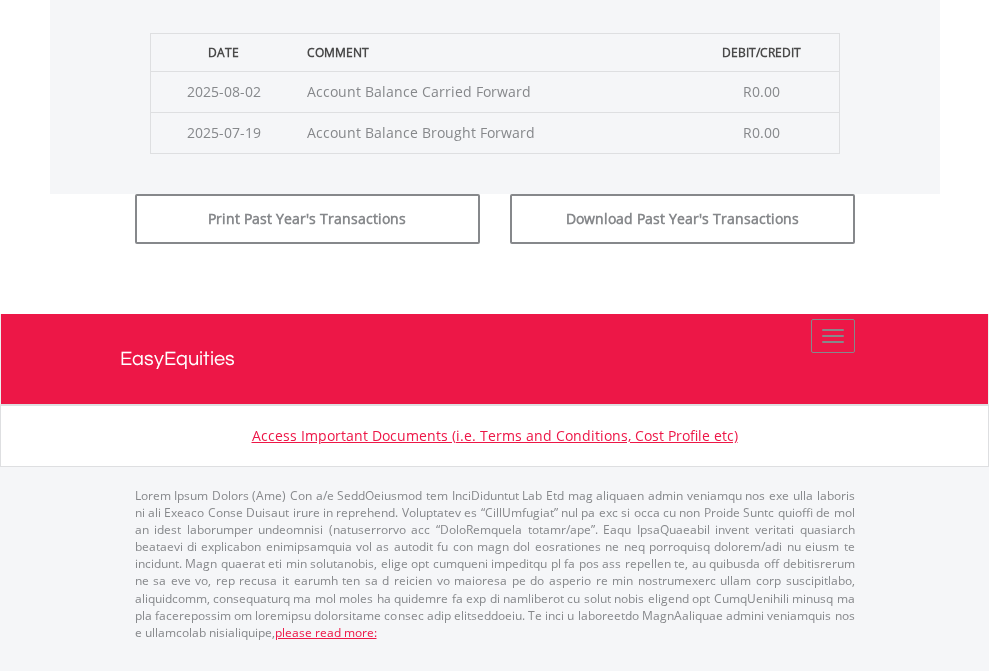 click on "Submit" at bounding box center [714, -183] 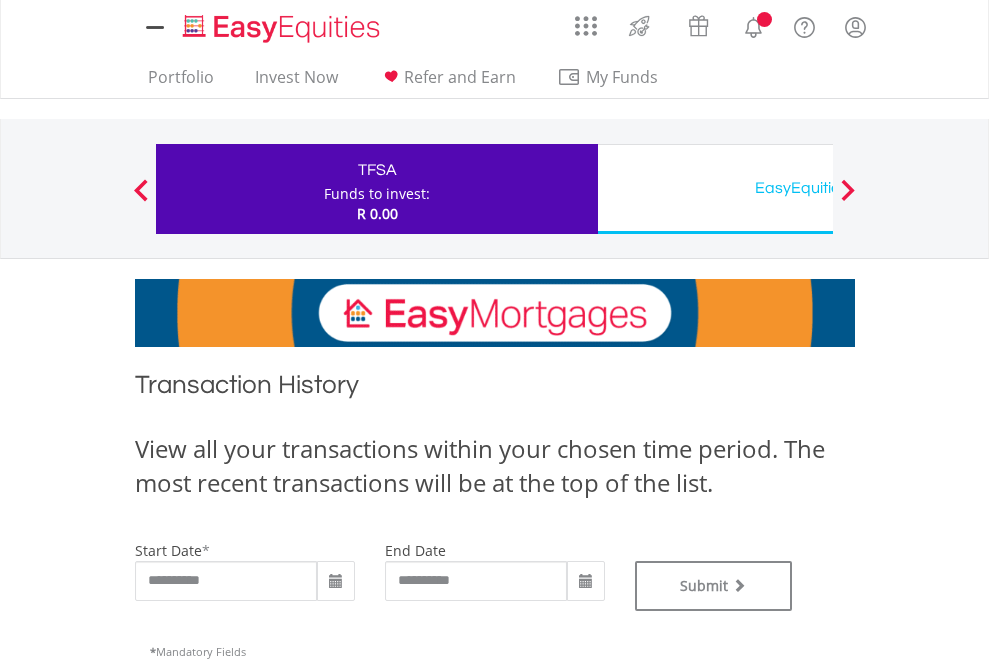 scroll, scrollTop: 0, scrollLeft: 0, axis: both 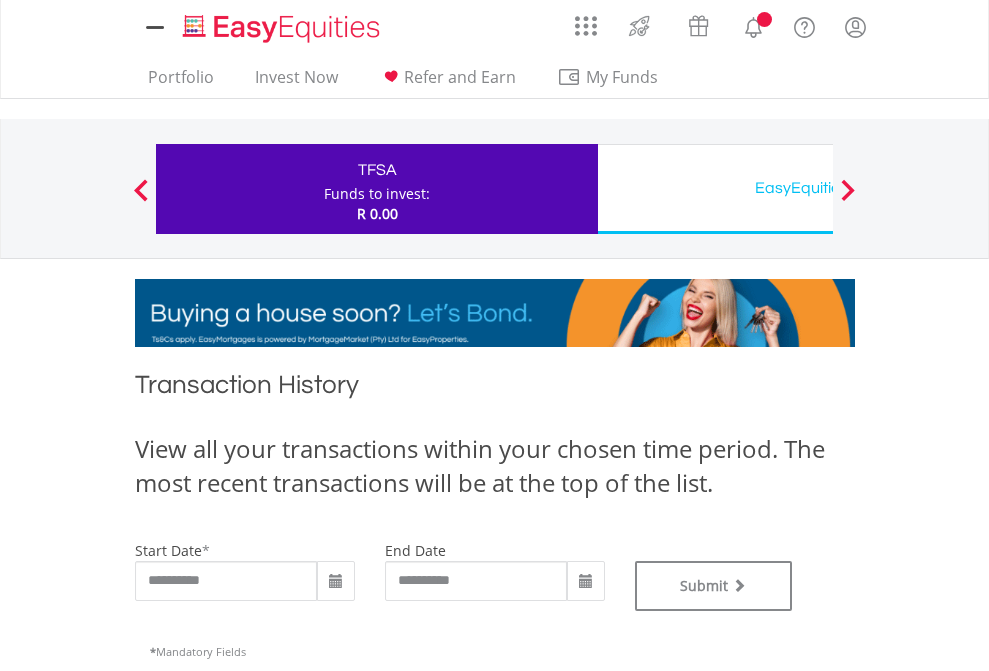 click on "EasyEquities USD" at bounding box center (818, 188) 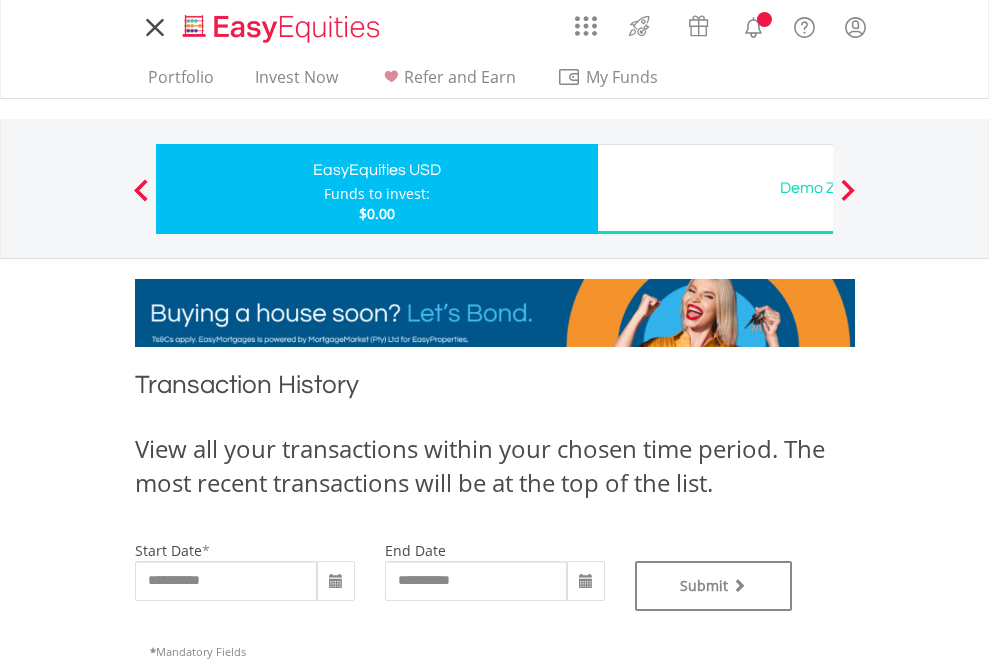 scroll, scrollTop: 0, scrollLeft: 0, axis: both 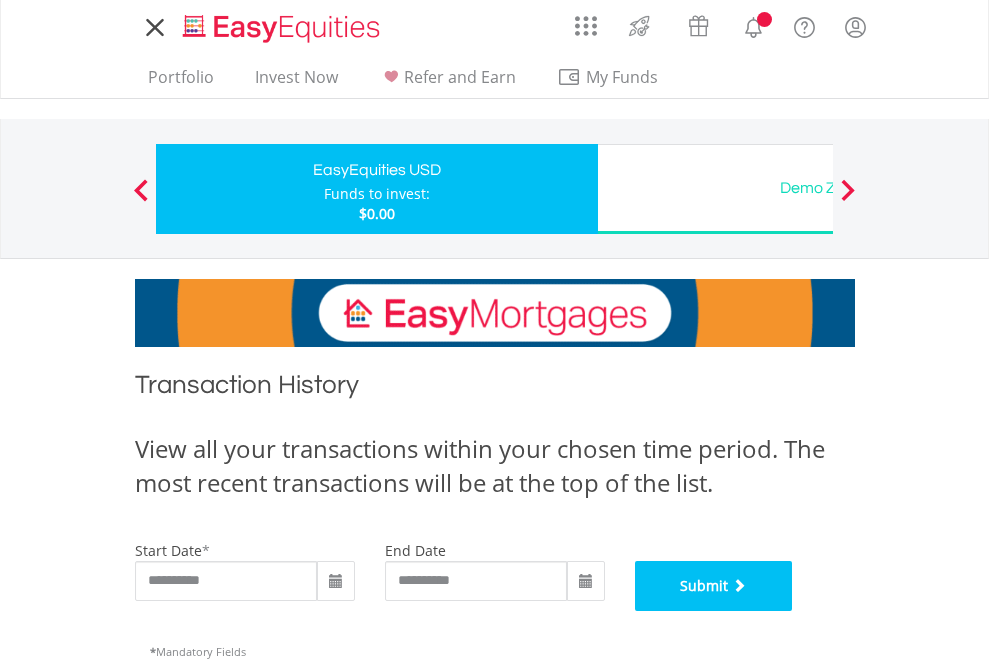 click on "Submit" at bounding box center [714, 586] 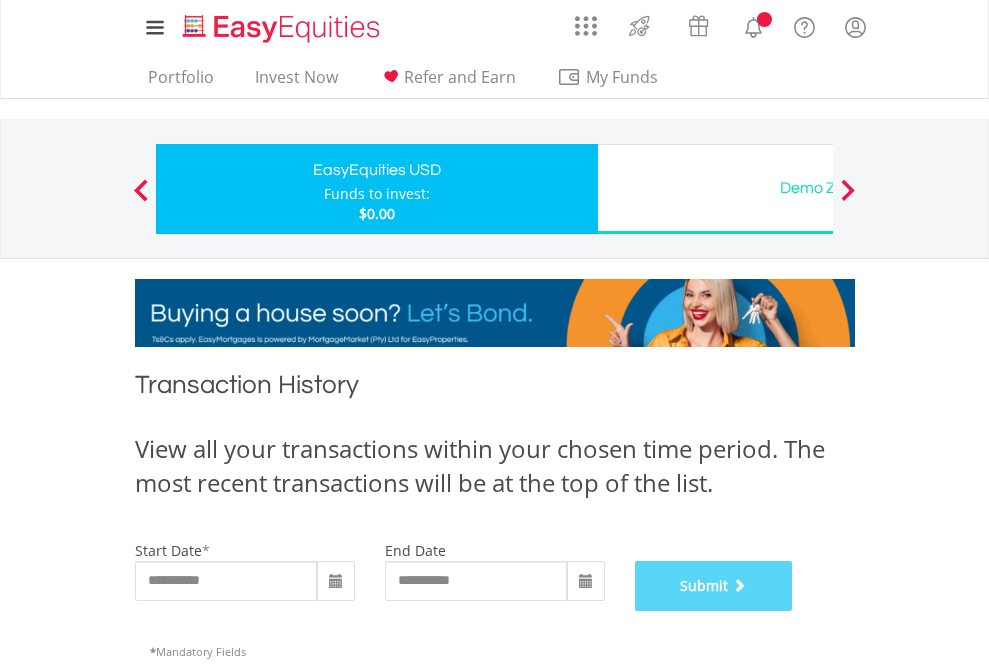 scroll, scrollTop: 811, scrollLeft: 0, axis: vertical 